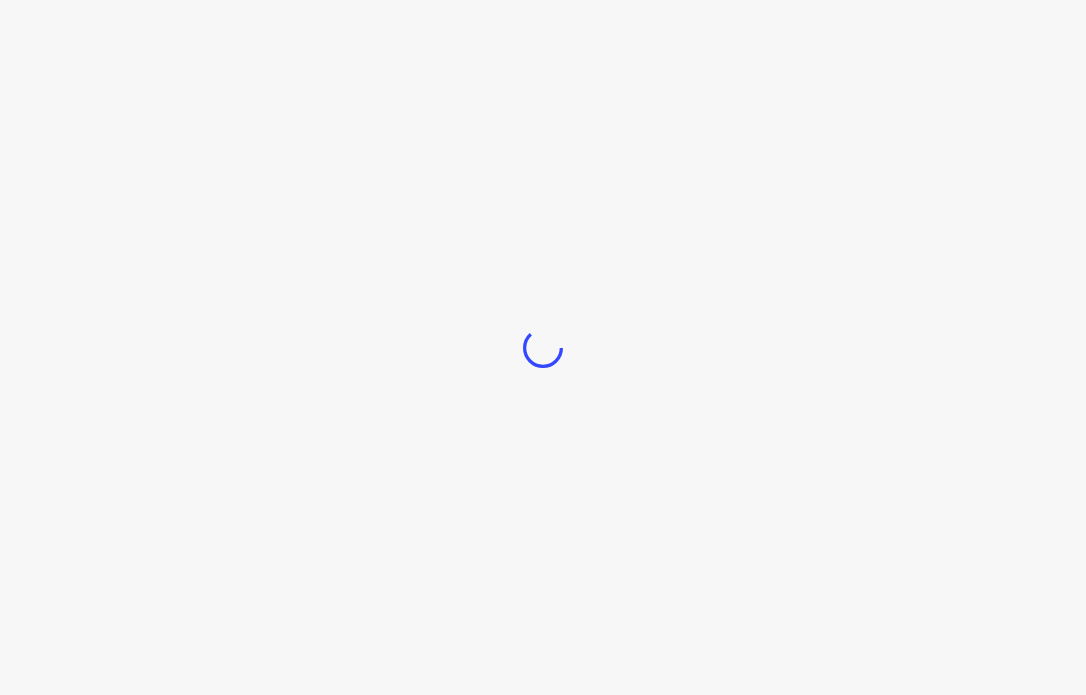 scroll, scrollTop: 0, scrollLeft: 0, axis: both 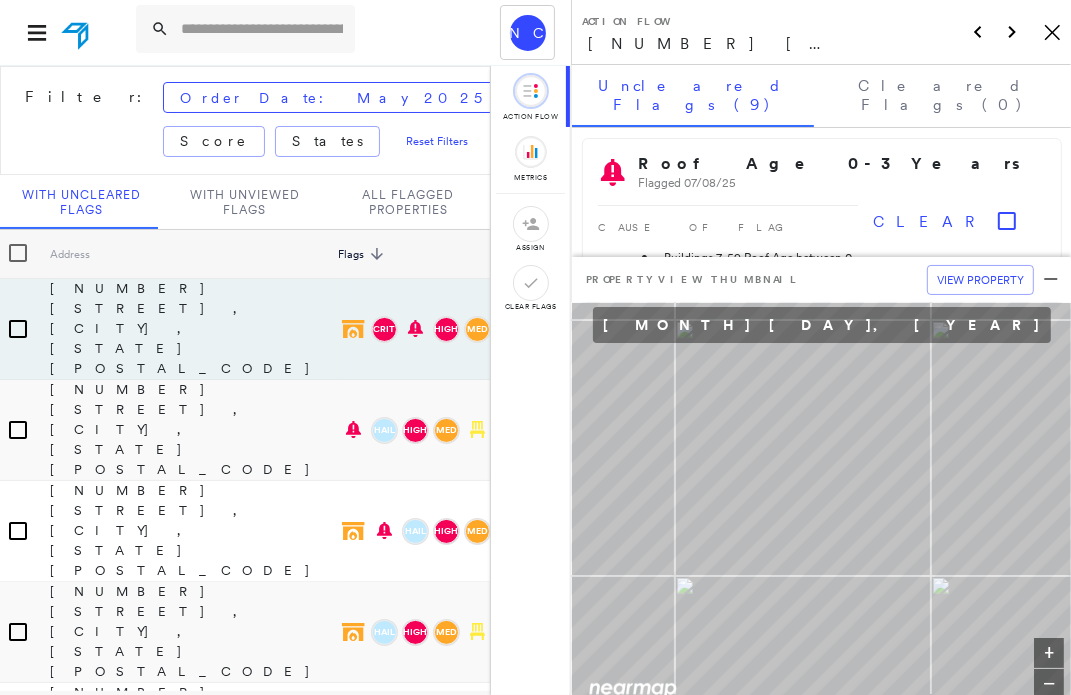 click on "NC [PERSON] [COMPANY] - CL" at bounding box center (285, 32) 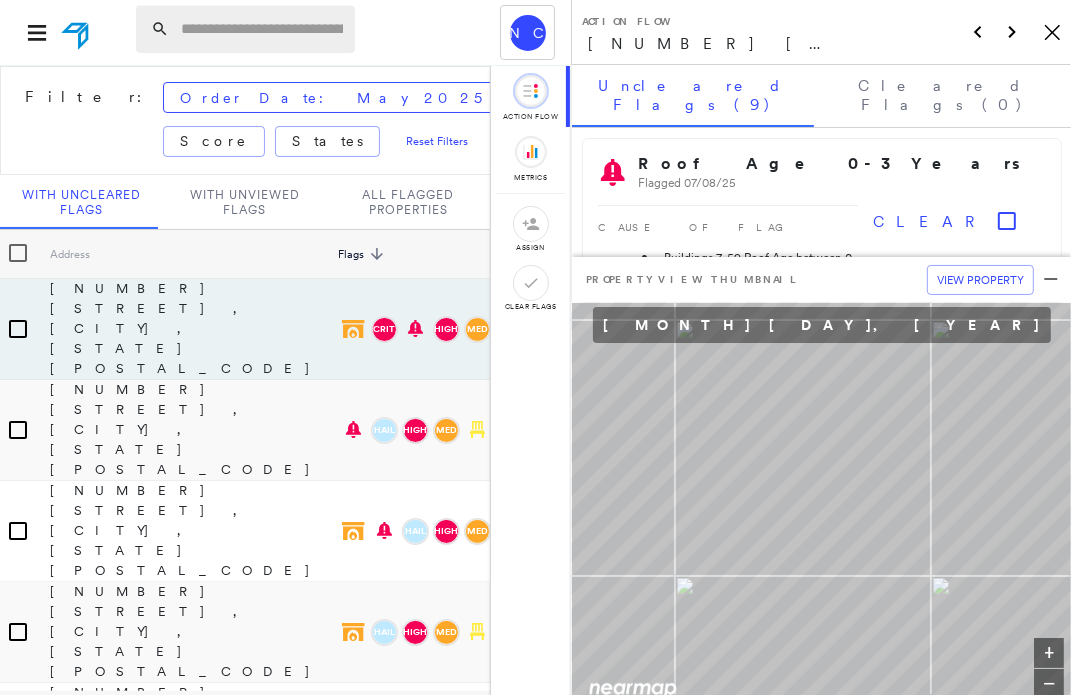 click at bounding box center (262, 29) 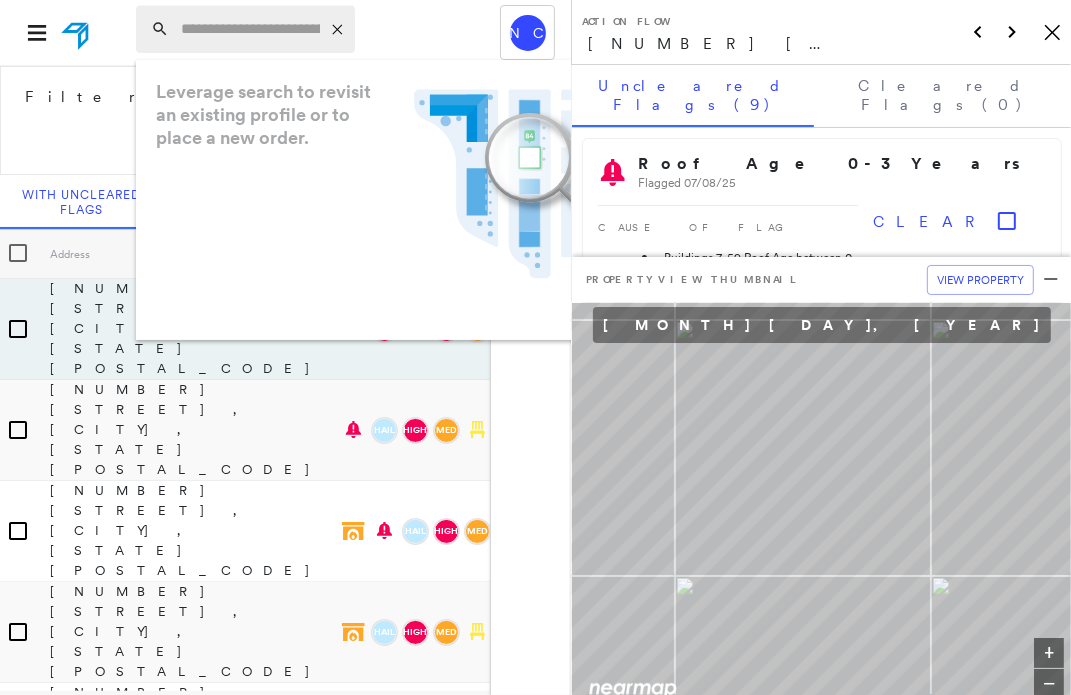 paste on "**********" 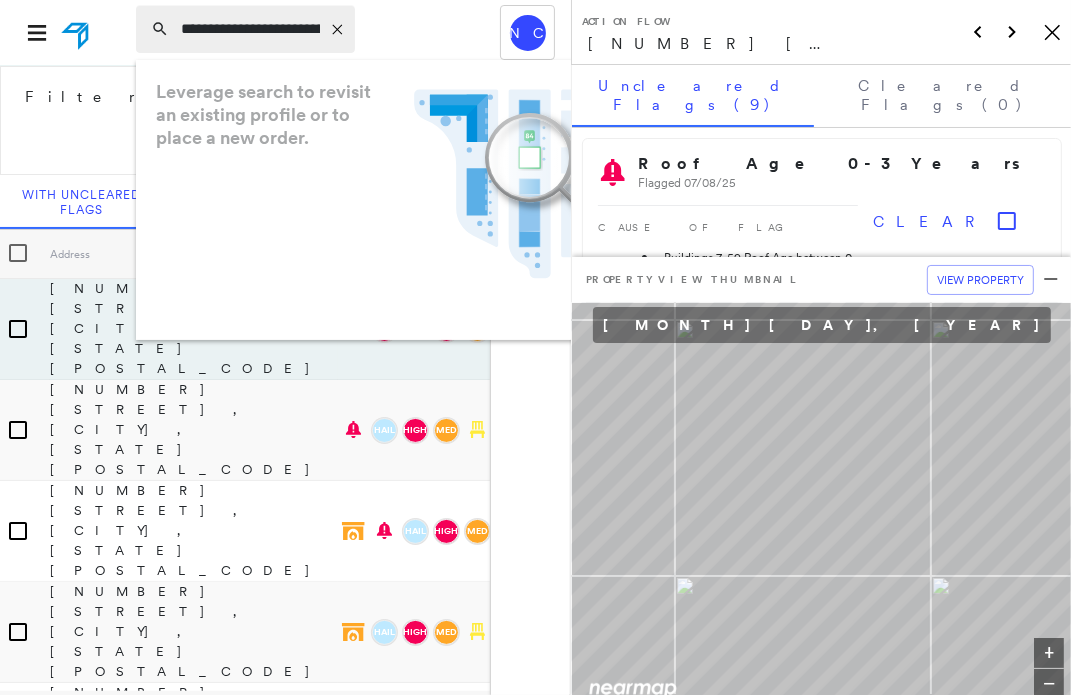 scroll, scrollTop: 0, scrollLeft: 224, axis: horizontal 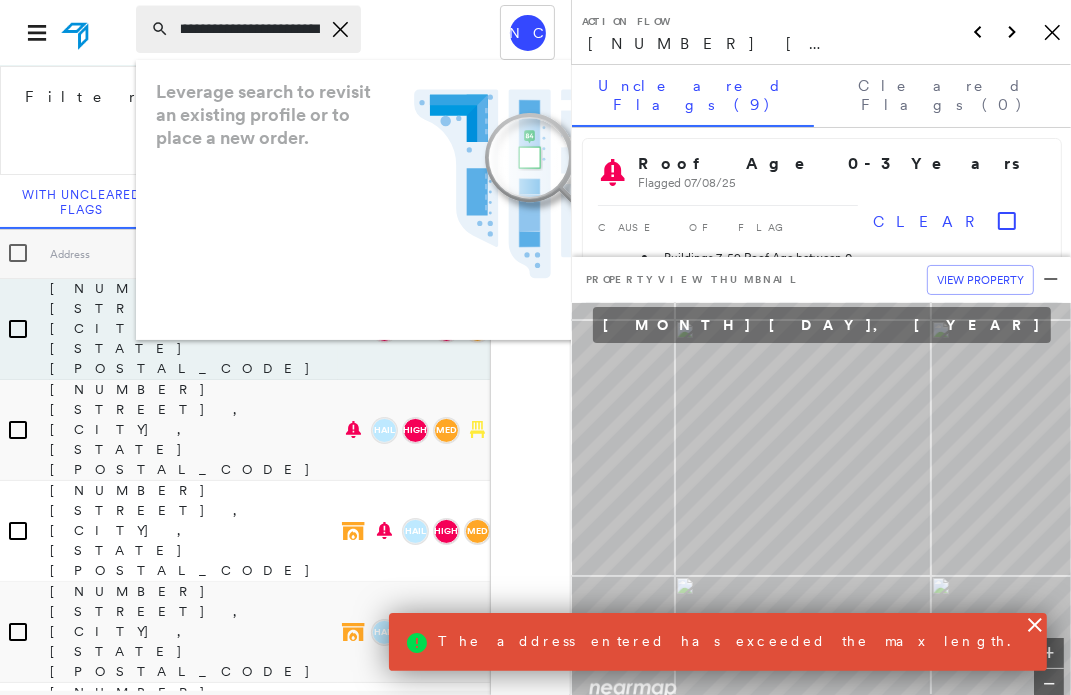 click on "**********" at bounding box center (250, 29) 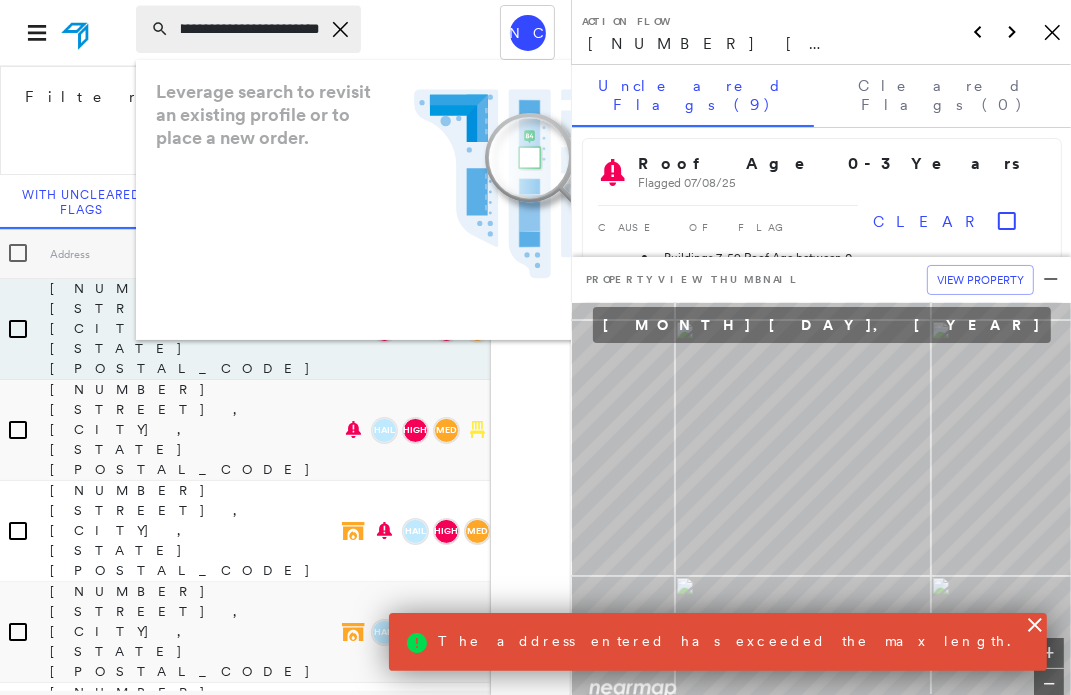 scroll, scrollTop: 0, scrollLeft: 183, axis: horizontal 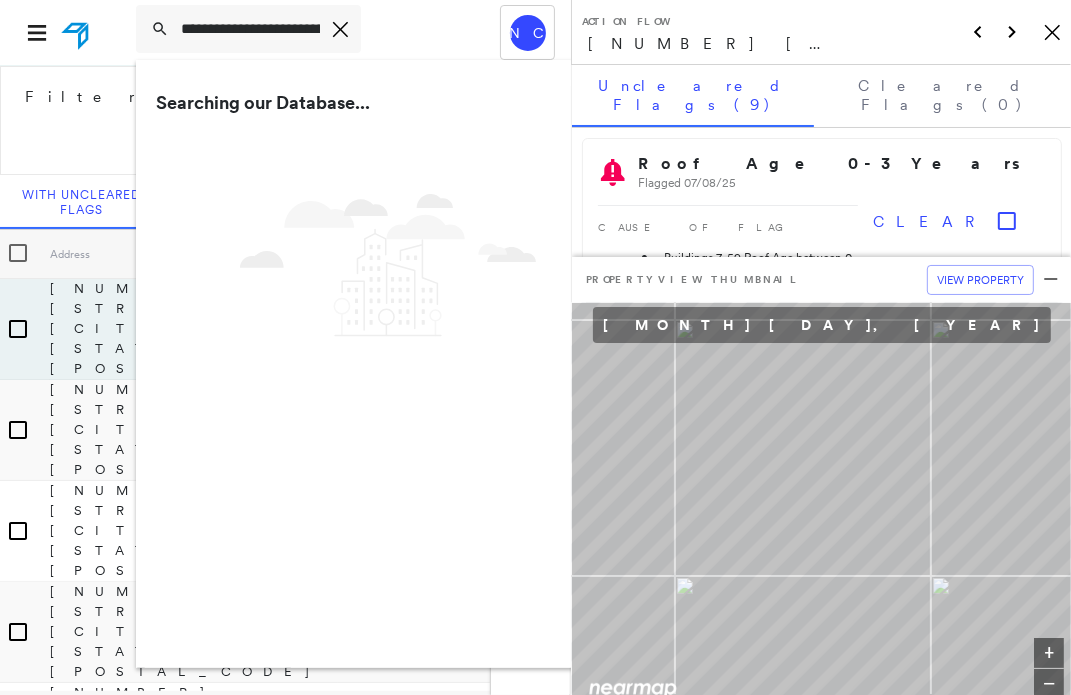 click 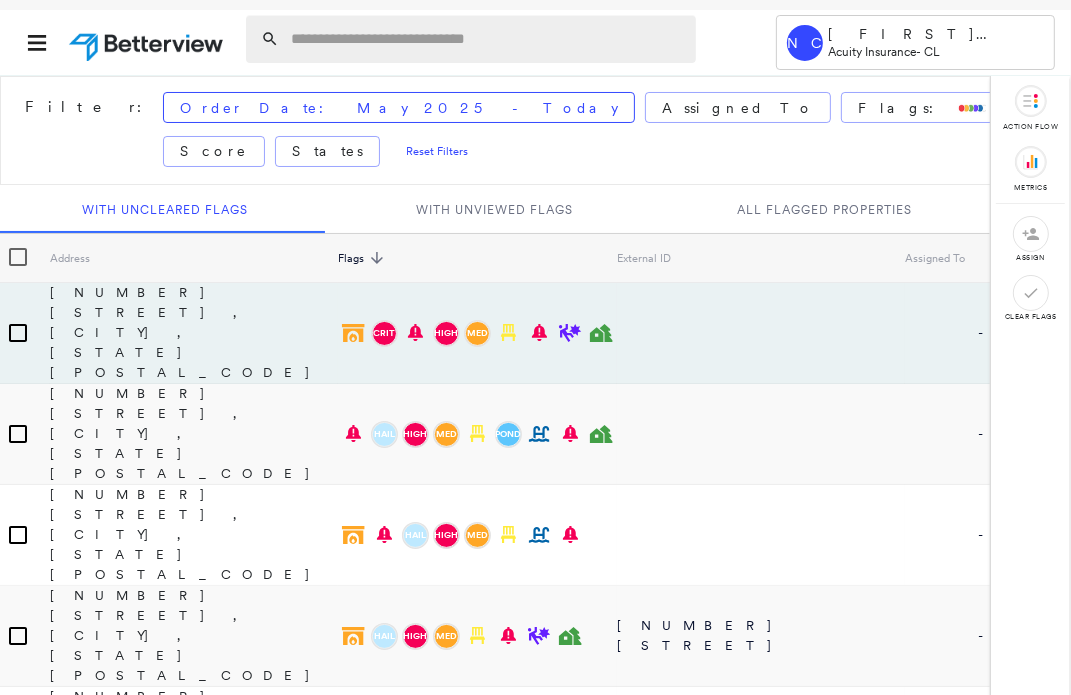 click at bounding box center (487, 39) 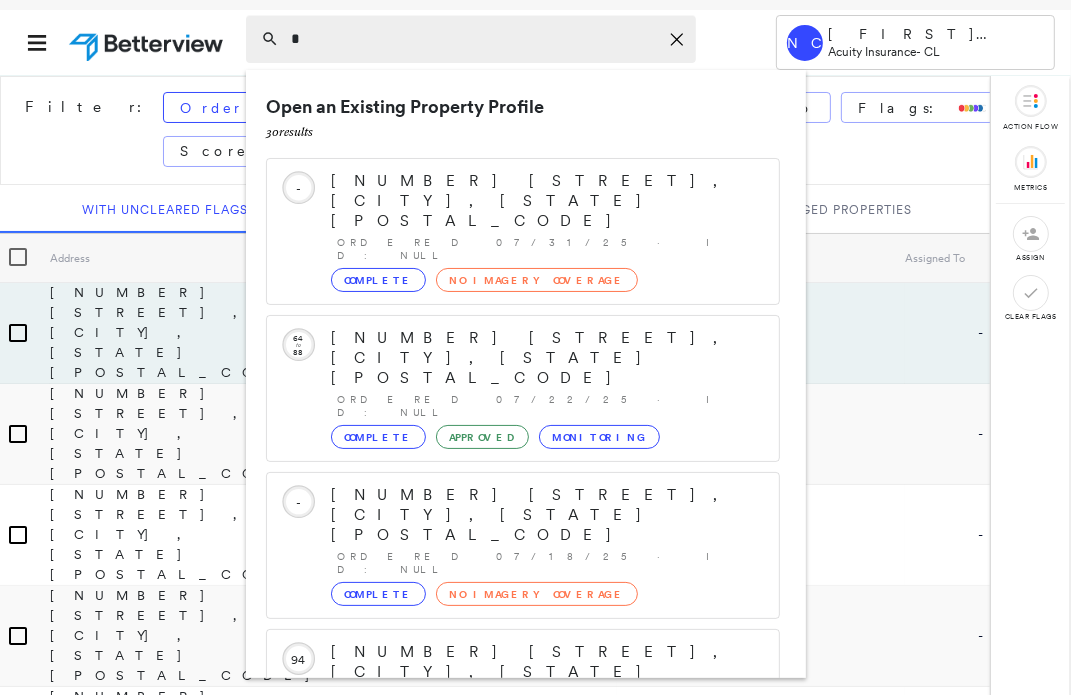 paste on "**********" 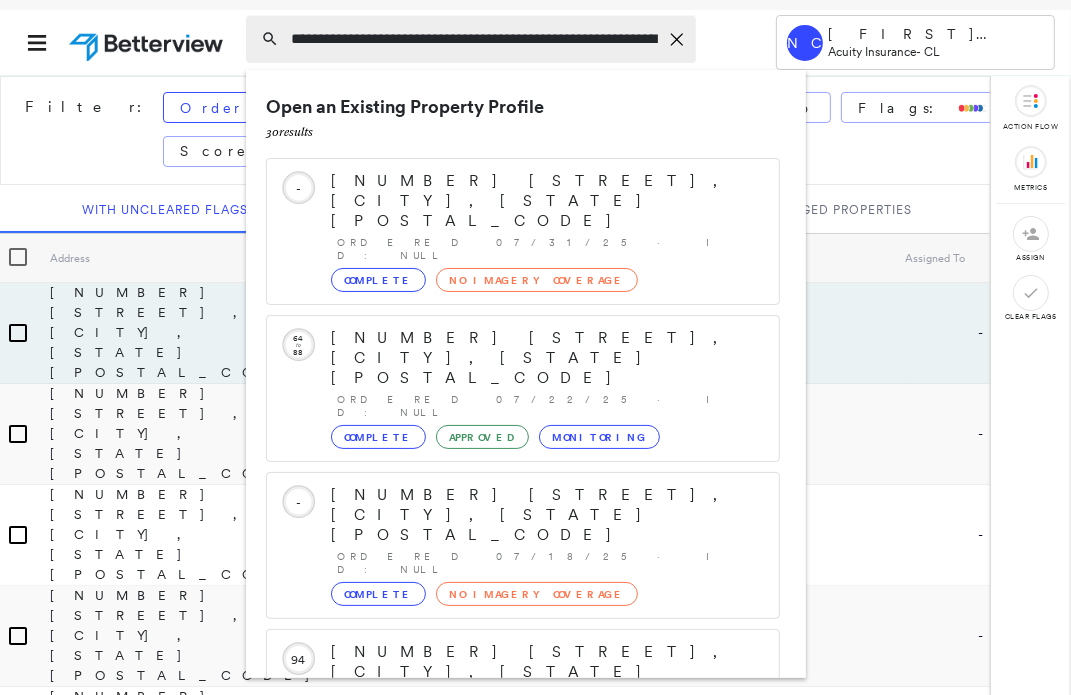 scroll, scrollTop: 0, scrollLeft: 4, axis: horizontal 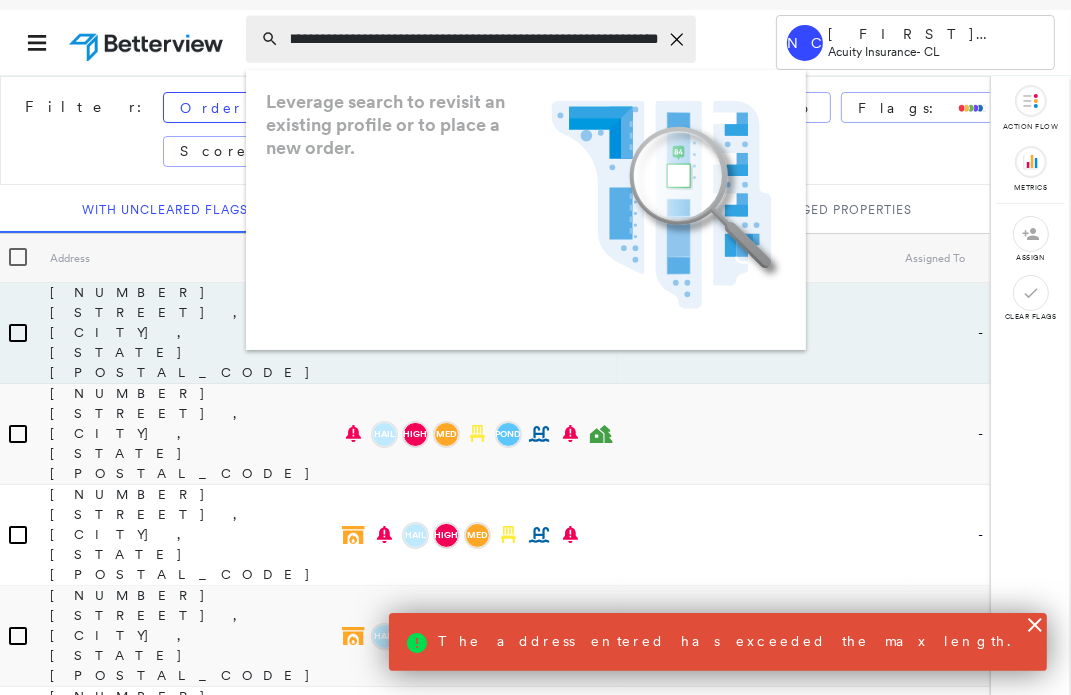 click on "**********" at bounding box center [474, 39] 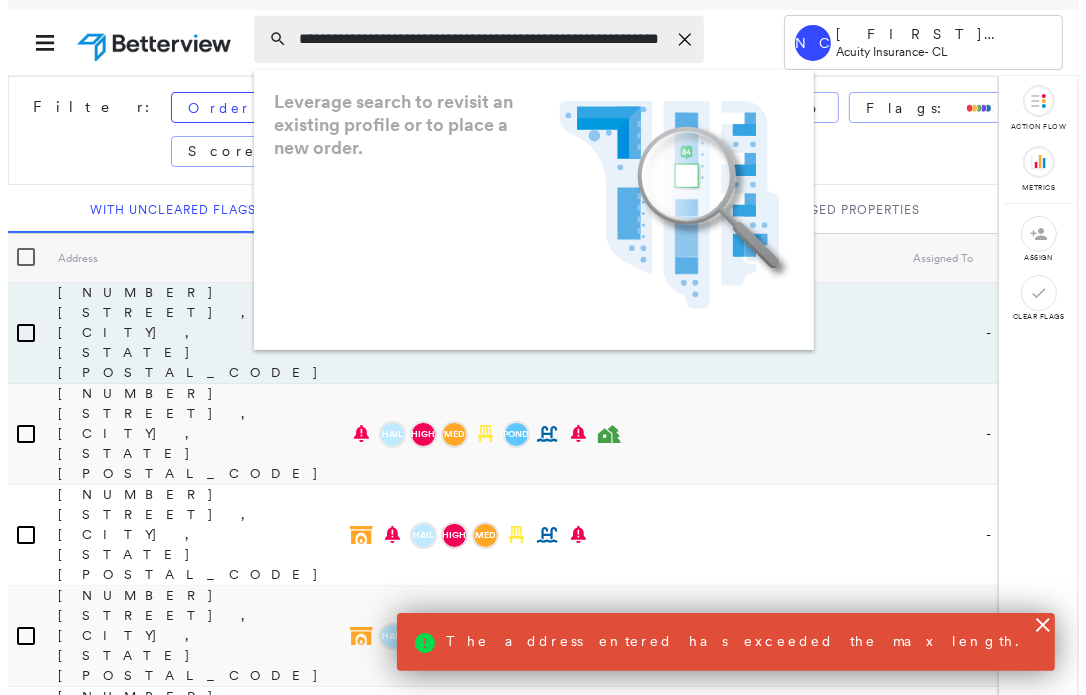 scroll, scrollTop: 0, scrollLeft: 0, axis: both 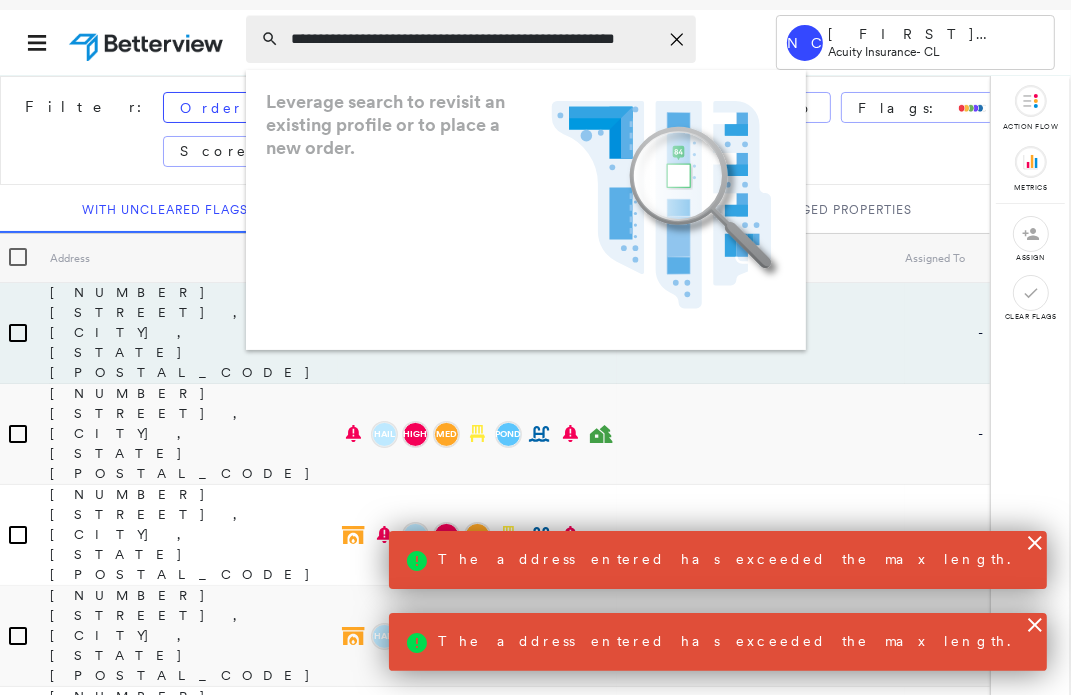 type on "**********" 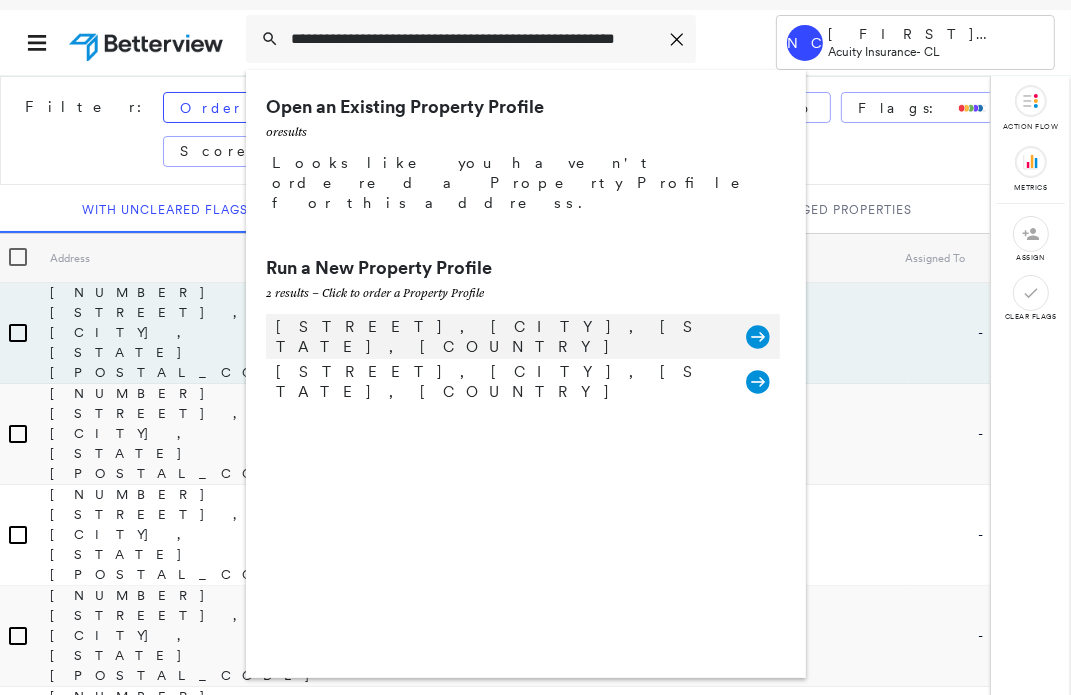 click on "[STREET], [CITY], [STATE], [COUNTRY] Group Created with Sketch." at bounding box center [523, 336] 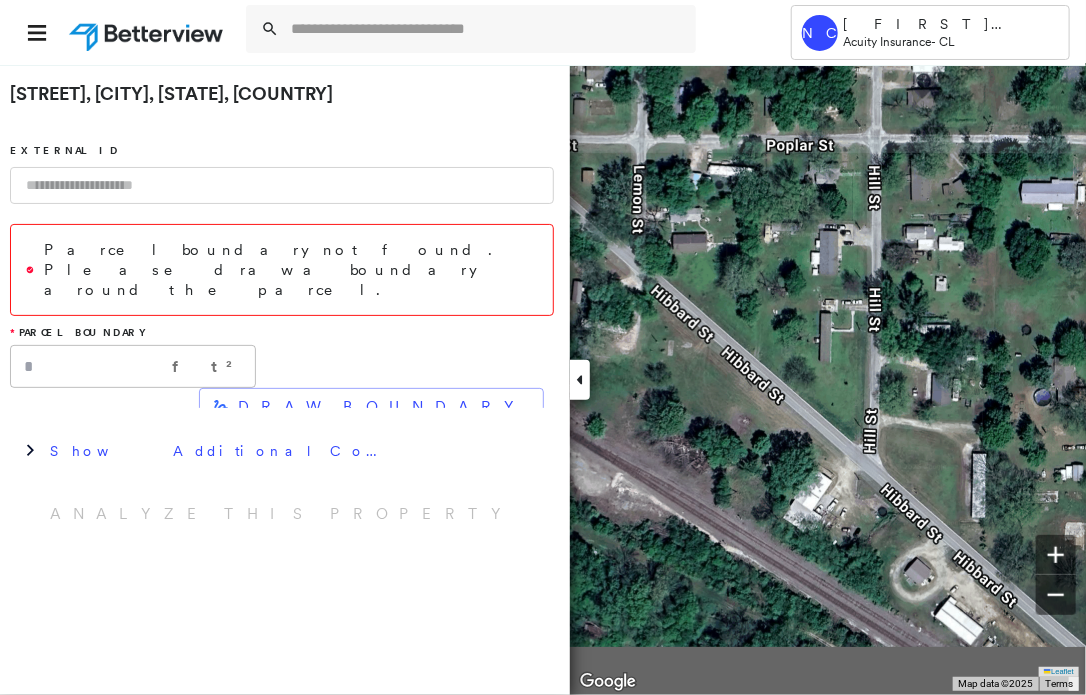click on "Tower NC [PERSON] [COMPANY] - CL [STREET], [CITY], [STATE], [COUNTRY] External ID Parcel boundary not found. Please draw a boundary around the parcel. * Parcel Boundary * ft² ​ DRAW BOUNDARY Show Additional Company Data Analyze This Property Leaflet Keyboard shortcuts Map Data Map data ©2025 Map data ©2025 20 m Click to toggle between metric and imperial units Terms Report a map error To navigate the map with touch gestures double-tap and hold your finger on the map, then drag the map. To navigate, press the arrow keys. Keyboard shortcuts Map Data Map data ©2025 Imagery ©2025 Airbus, Maxar Technologies Map data ©2025 Imagery ©2025 Airbus, Maxar Technologies 20 m Click to toggle between metric and imperial units Terms Report a map error To navigate the map with touch gestures double-tap and hold your finger on the map, then drag the map. To navigate, press the arrow keys." at bounding box center (543, 347) 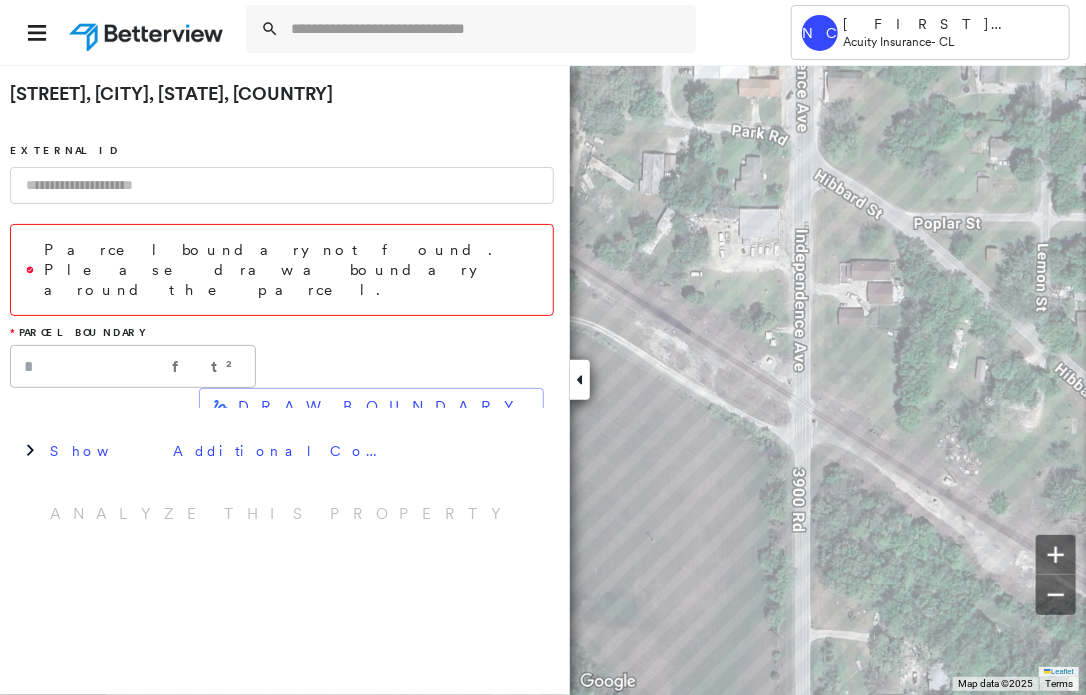 click on "Tower NC [PERSON] [COMPANY] - CL [STREET], [CITY], [STATE], [COUNTRY] External ID Parcel boundary not found. Please draw a boundary around the parcel. * Parcel Boundary * ft² ​ DRAW BOUNDARY Show Additional Company Data Analyze This Property Leaflet Keyboard shortcuts Map Data Map data ©2025 Map data ©2025 20 m Click to toggle between metric and imperial units Terms Report a map error To navigate the map with touch gestures double-tap and hold your finger on the map, then drag the map. To navigate, press the arrow keys. Keyboard shortcuts Map Data Map data ©2025 Imagery ©2025 Airbus, Maxar Technologies Map data ©2025 Imagery ©2025 Airbus, Maxar Technologies 20 m Click to toggle between metric and imperial units Terms Report a map error To navigate the map with touch gestures double-tap and hold your finger on the map, then drag the map. To navigate, press the arrow keys." at bounding box center [543, 347] 